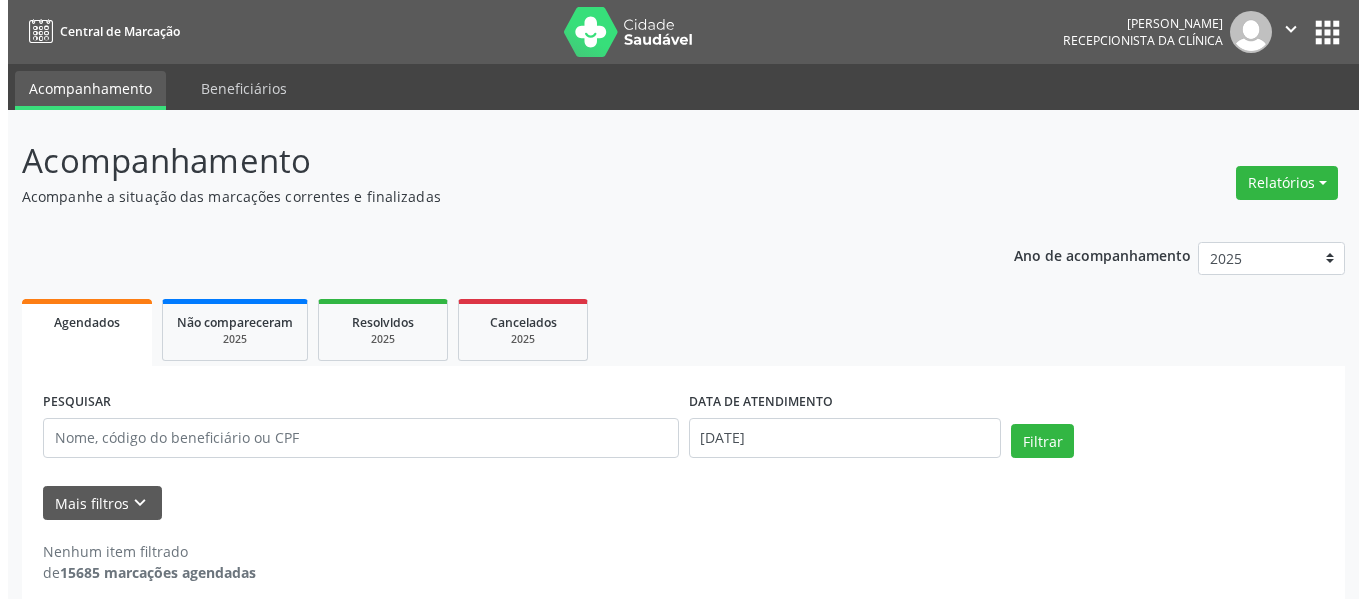 scroll, scrollTop: 0, scrollLeft: 0, axis: both 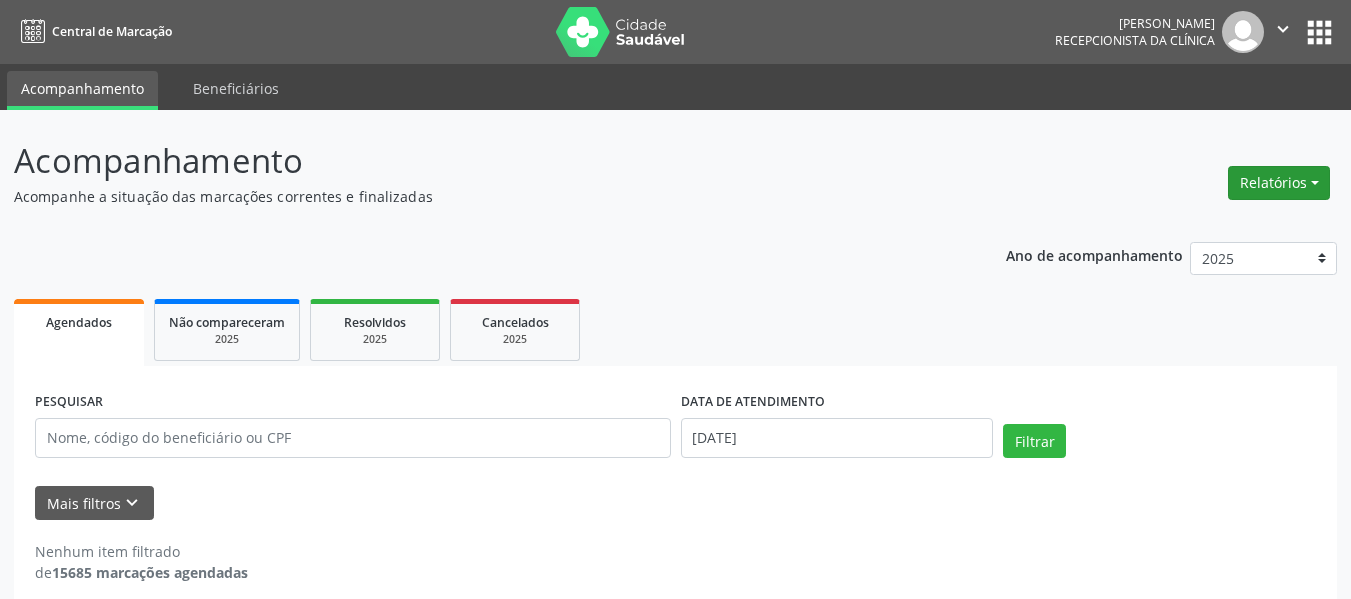 click on "Relatórios" at bounding box center (1279, 183) 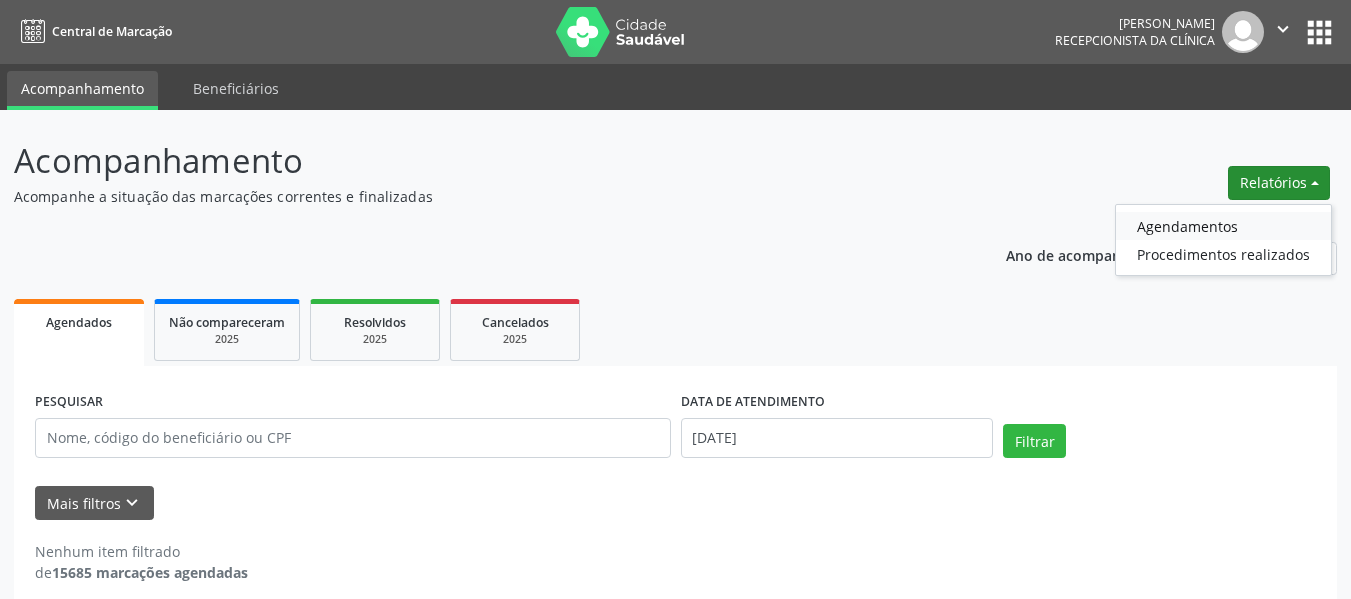 click on "Agendamentos" at bounding box center [1223, 226] 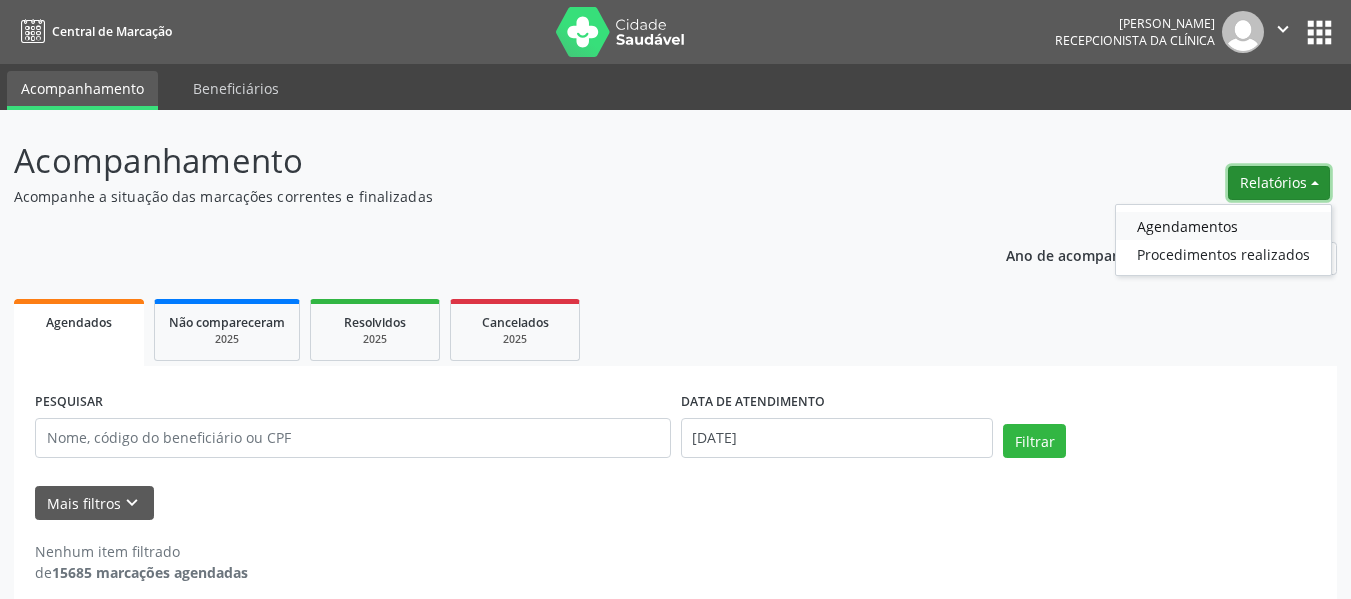 select on "6" 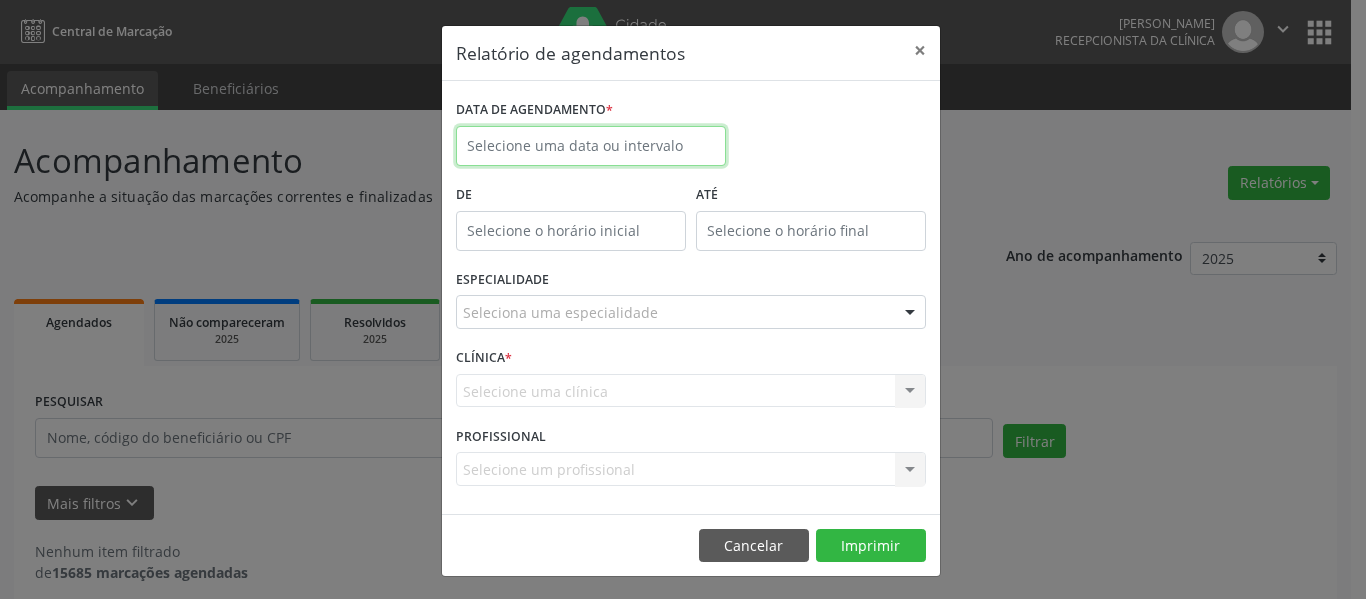 click at bounding box center [591, 146] 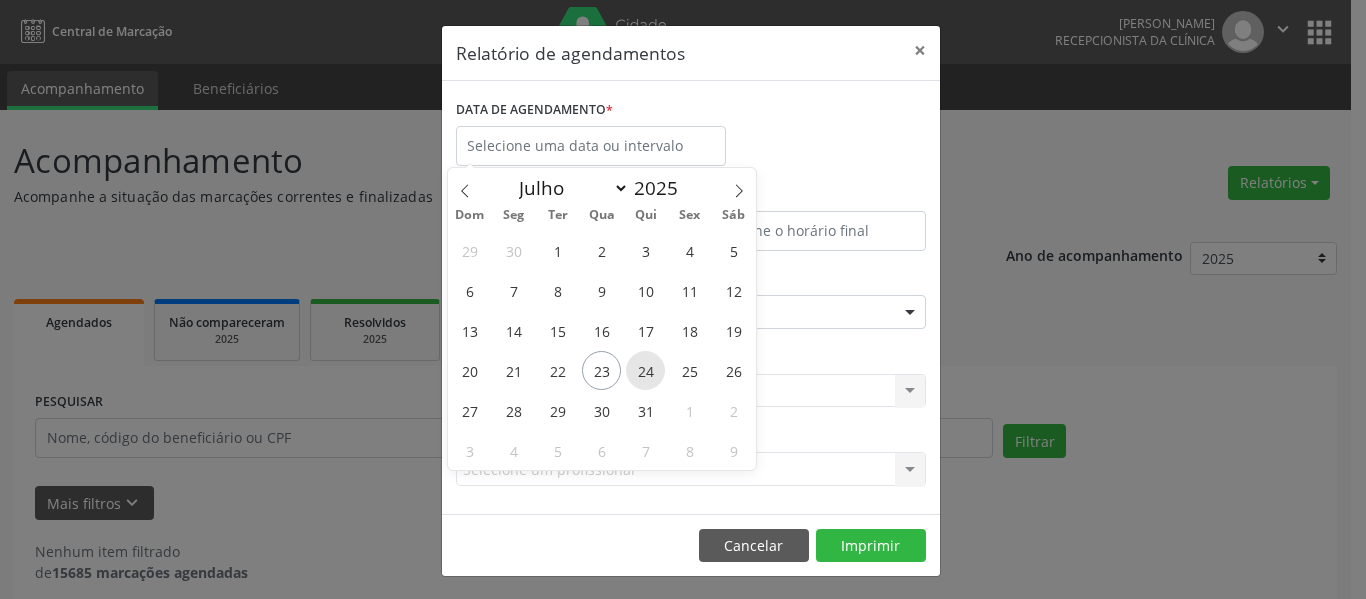 click on "24" at bounding box center (645, 370) 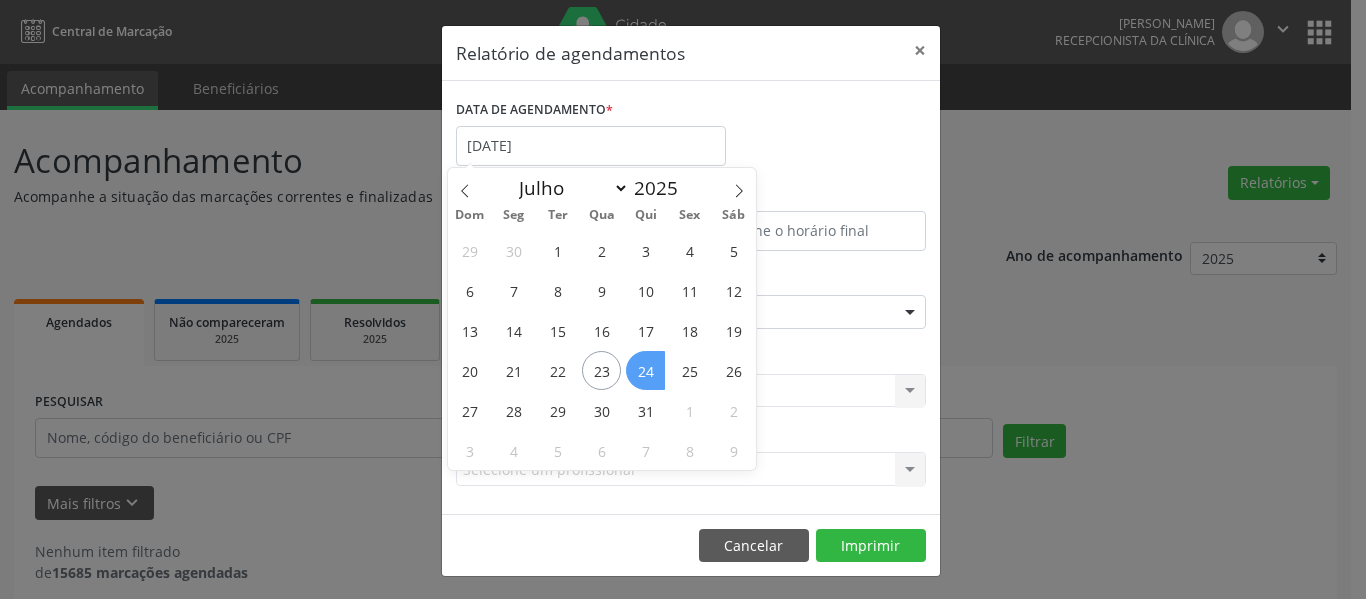 click on "24" at bounding box center [645, 370] 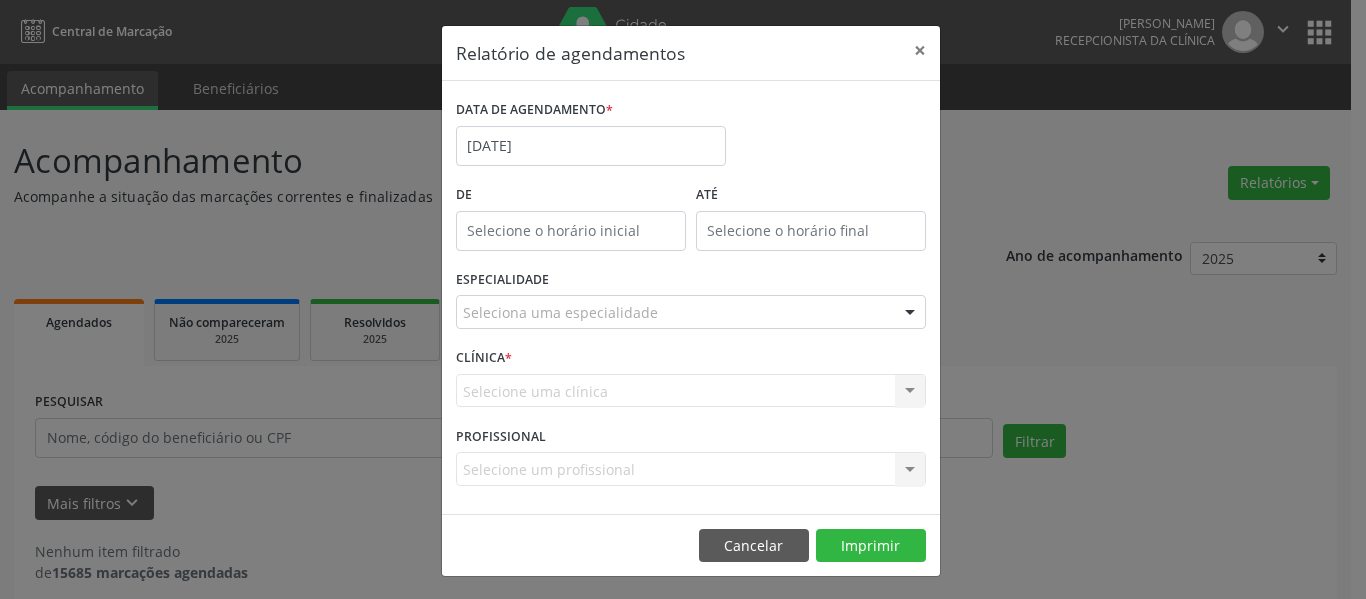 click on "Selecione uma clínica
Nenhum resultado encontrado para: "   "
Não há nenhuma opção para ser exibida." at bounding box center (691, 391) 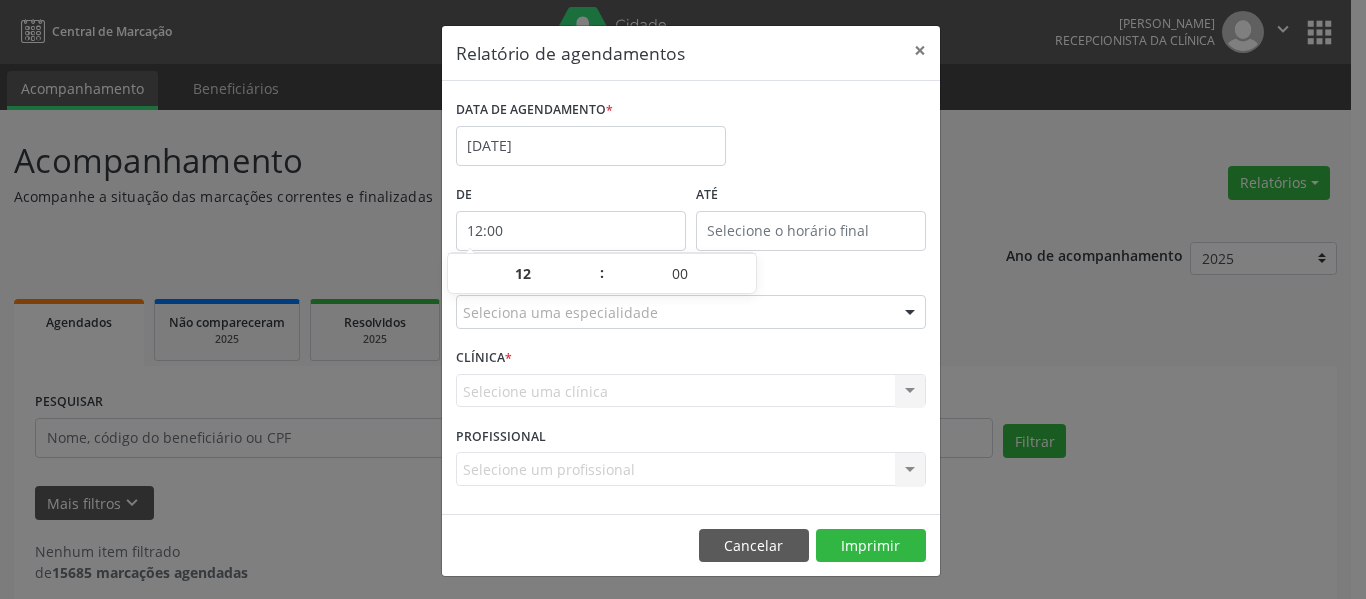 click on "12:00" at bounding box center [571, 231] 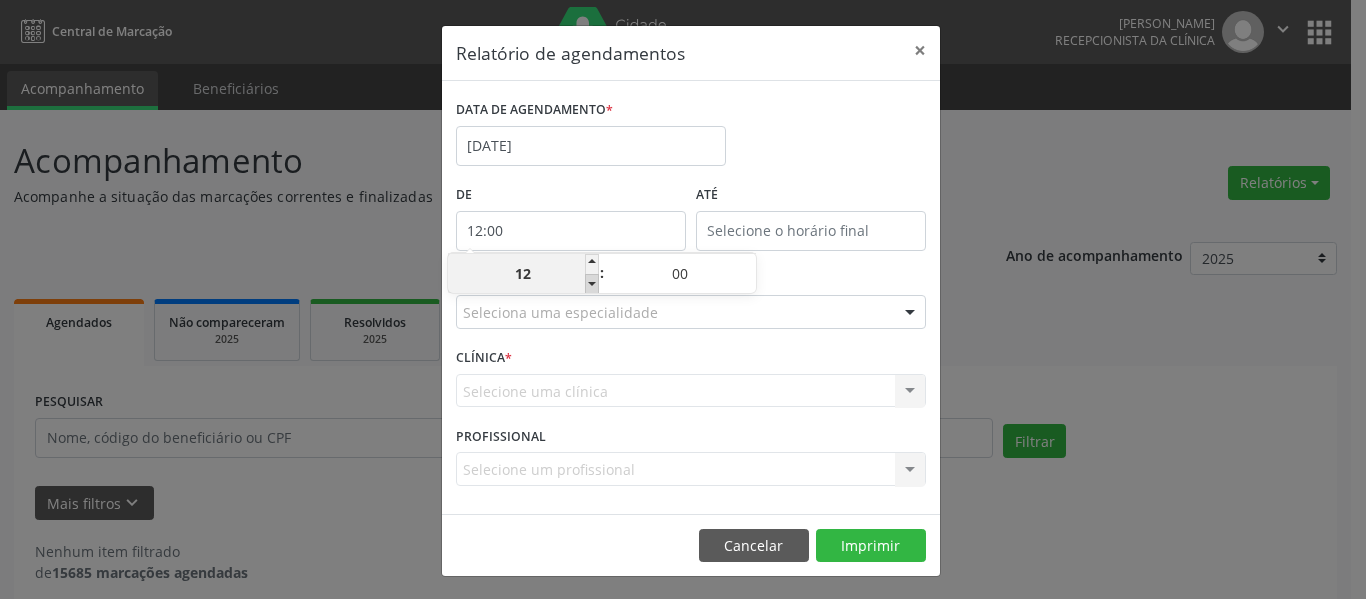 click at bounding box center [592, 284] 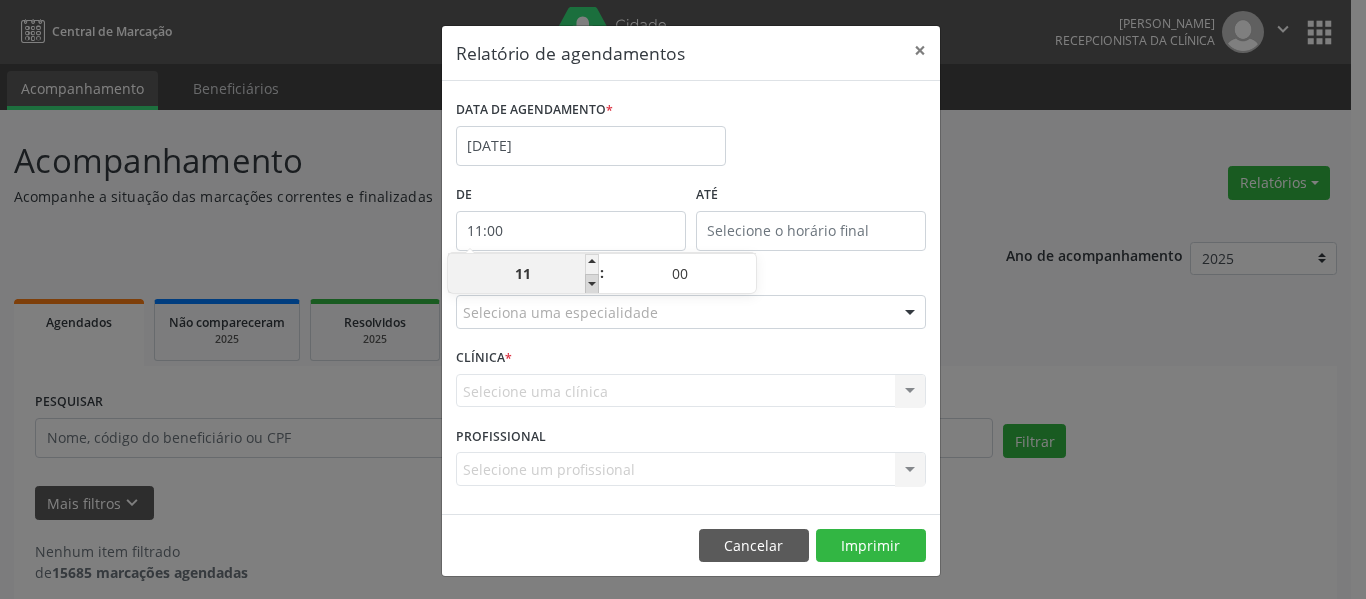 click at bounding box center [592, 284] 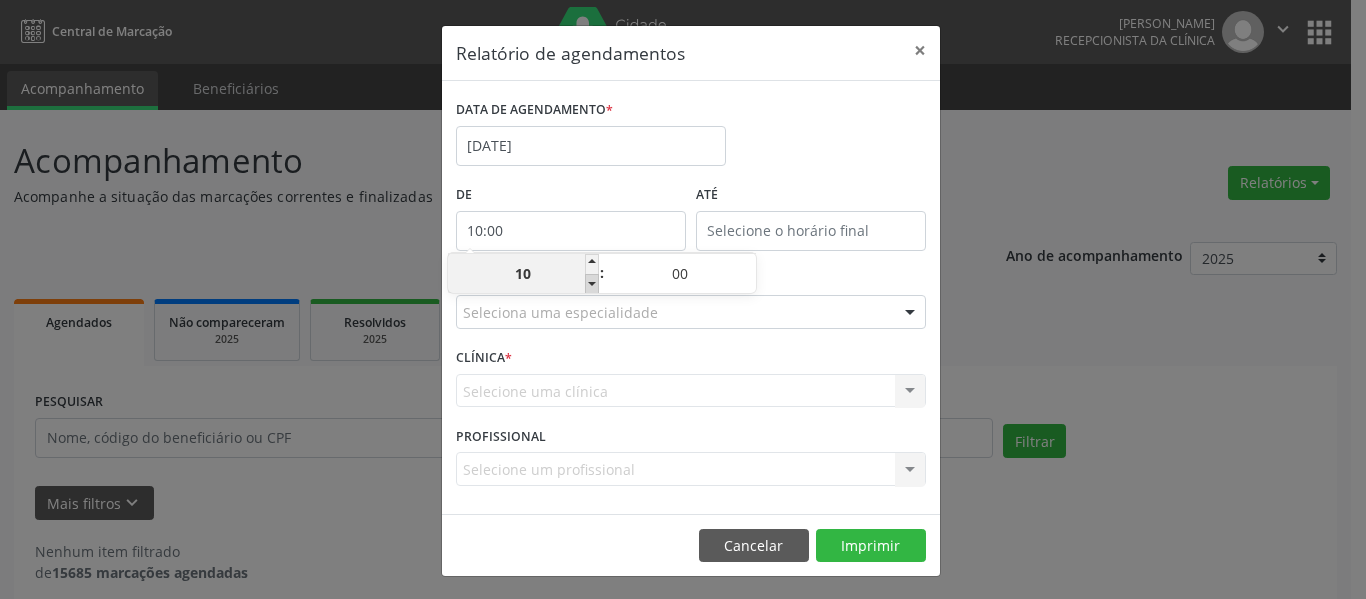 click at bounding box center (592, 284) 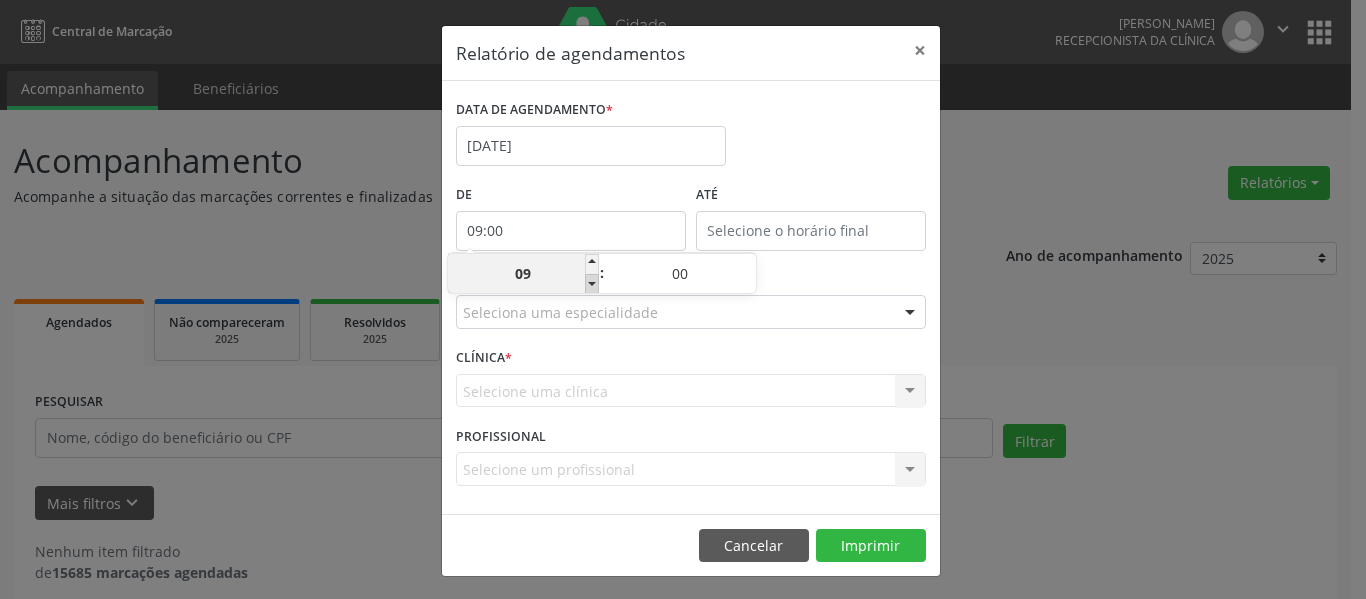click at bounding box center [592, 284] 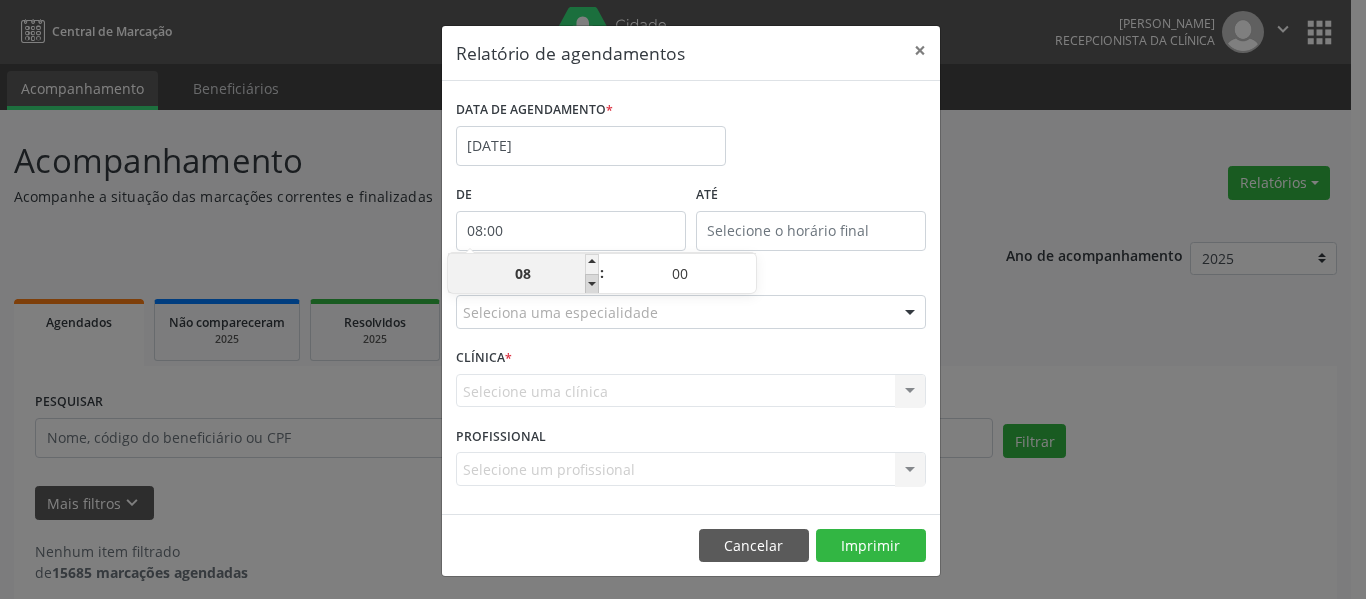 click at bounding box center [592, 284] 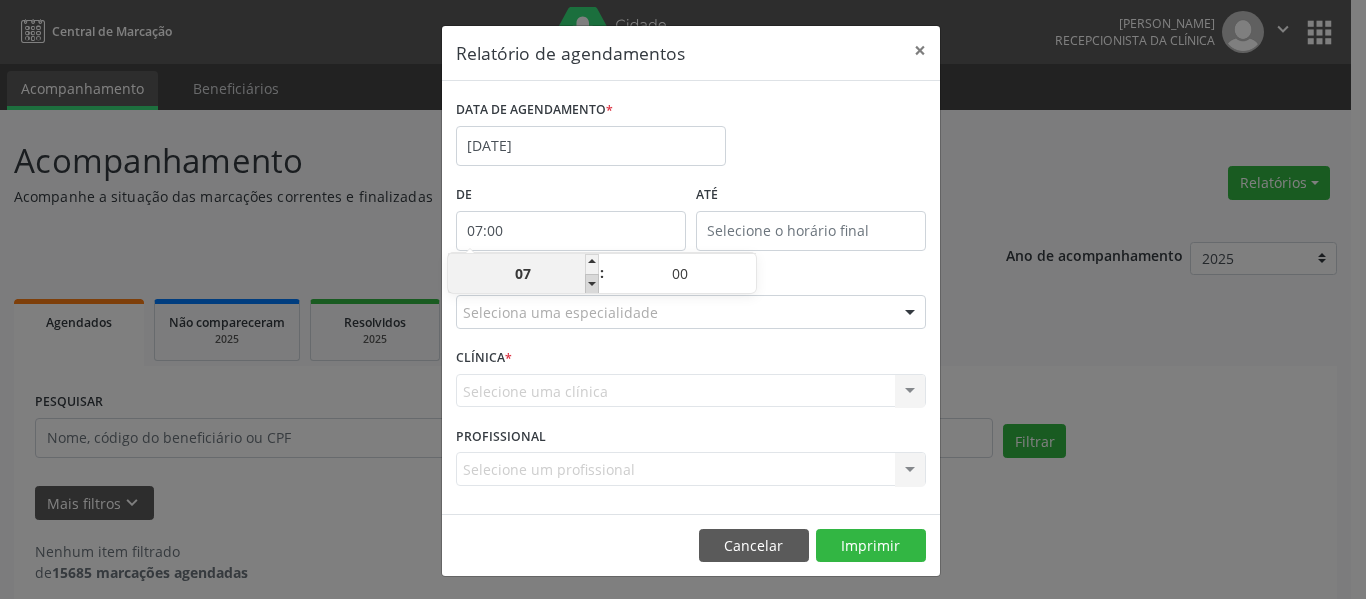 click at bounding box center (592, 284) 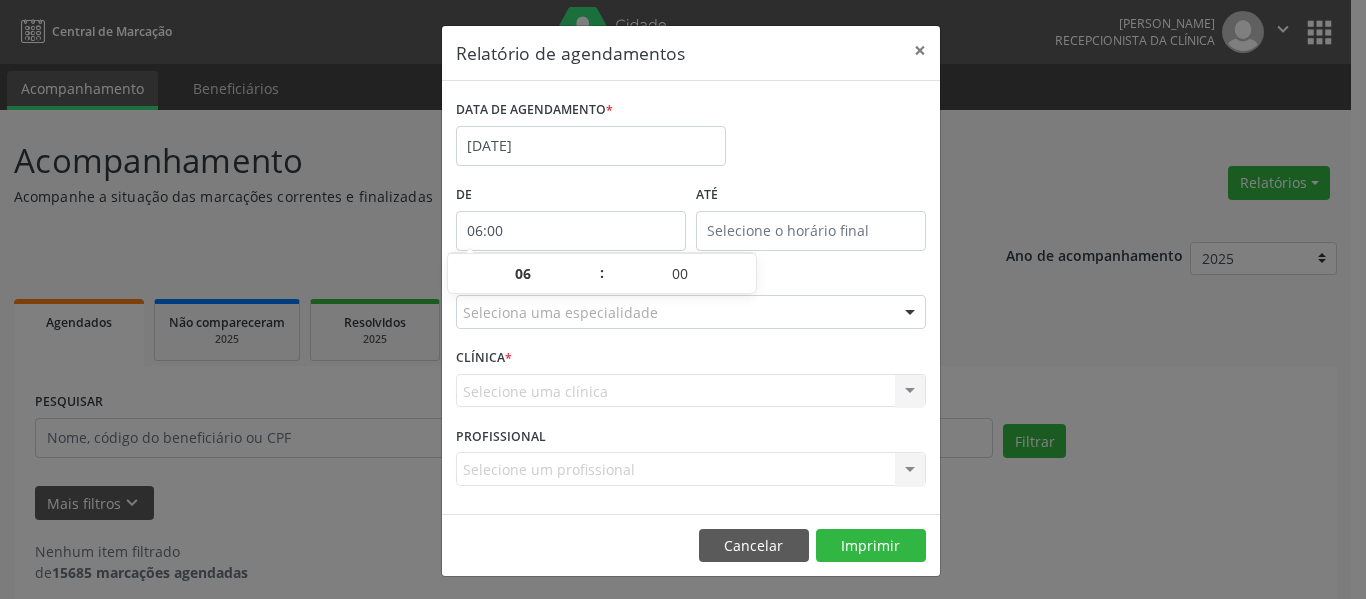 click on "DATA DE AGENDAMENTO
*
[DATE]" at bounding box center [691, 137] 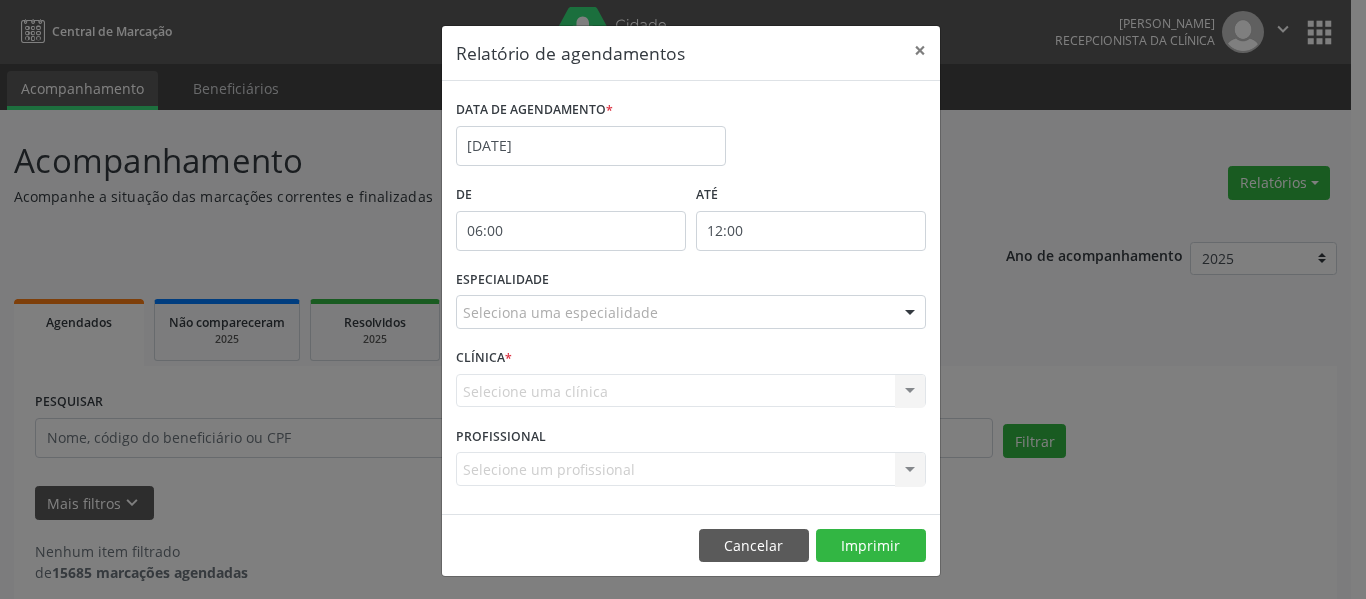 click on "12:00" at bounding box center [811, 231] 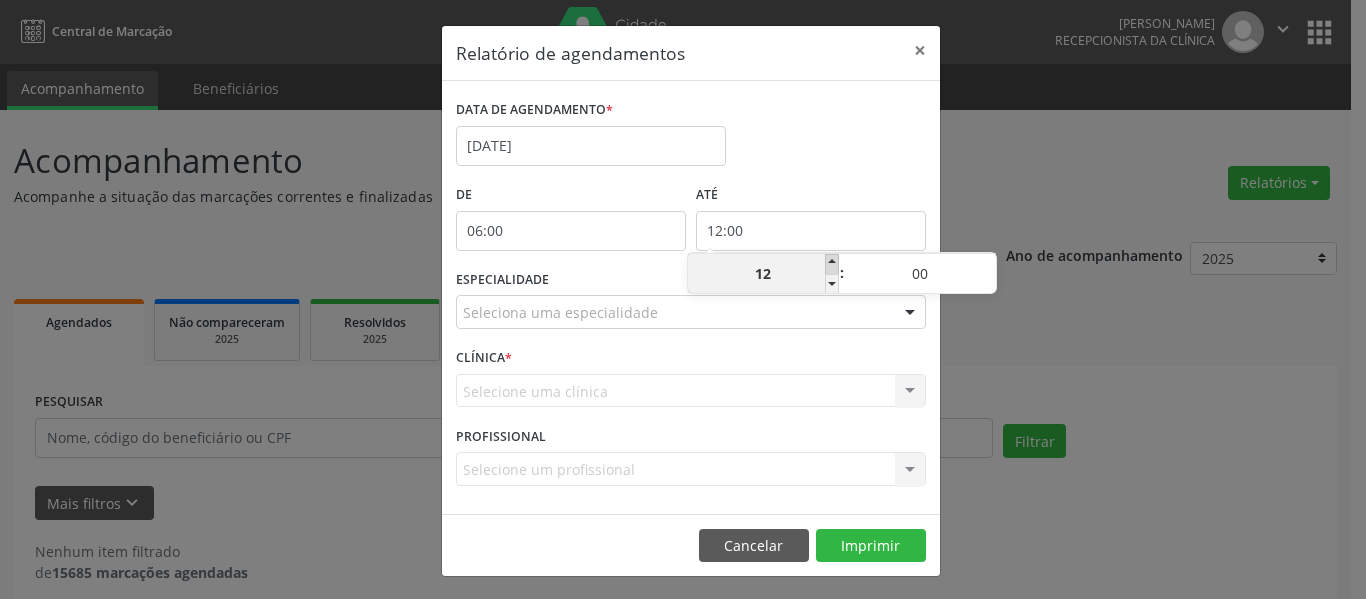 click at bounding box center [832, 264] 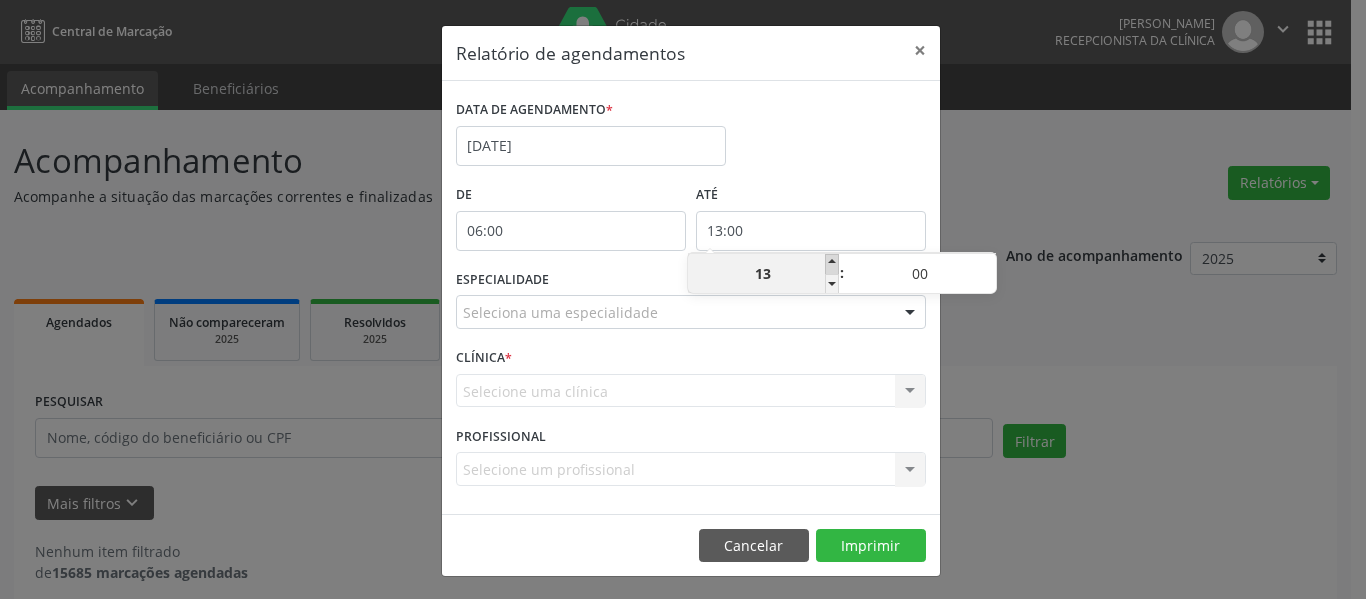 click at bounding box center [832, 264] 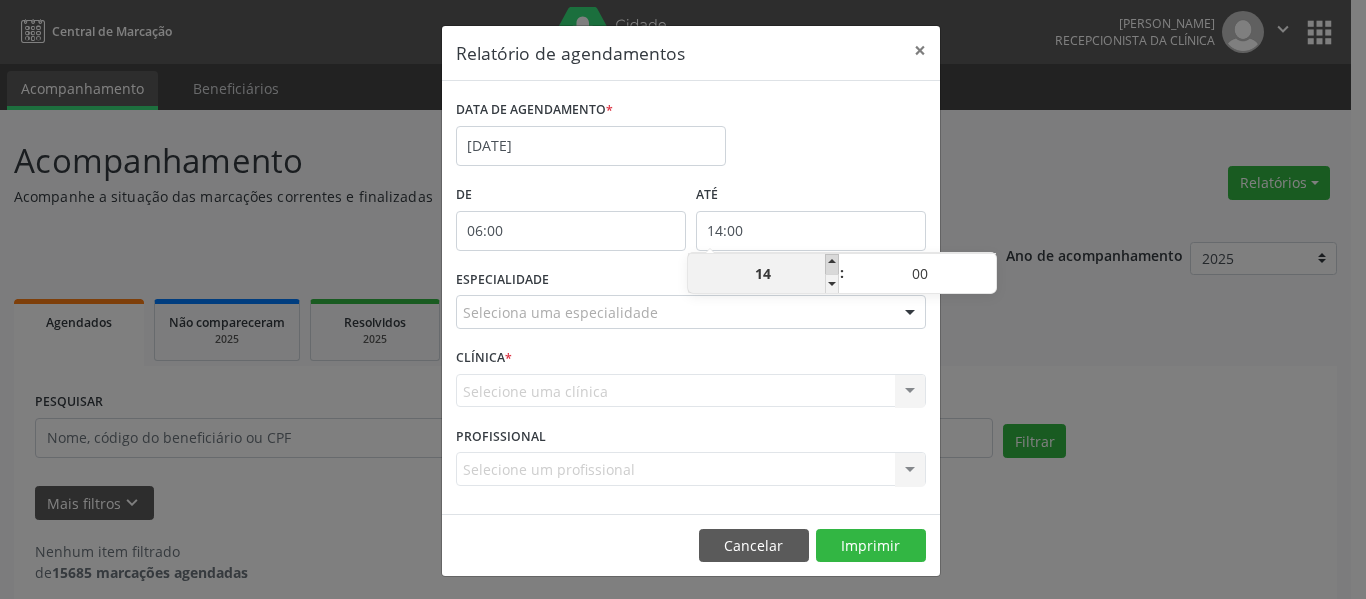 click at bounding box center [832, 264] 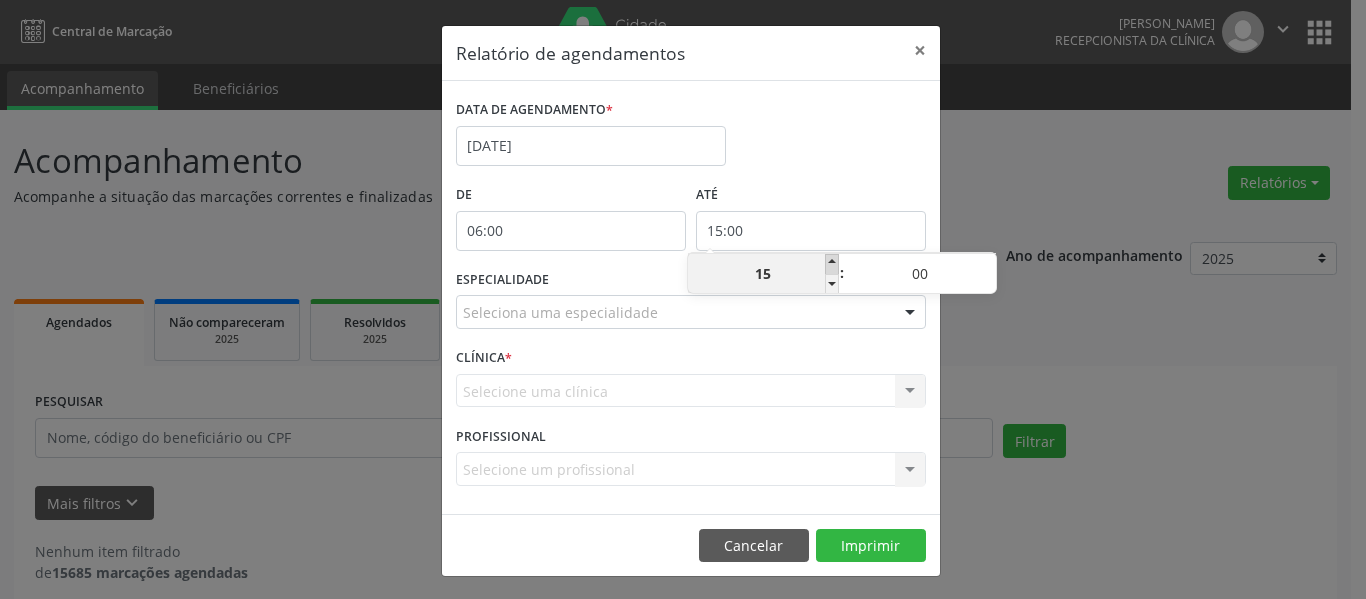 click at bounding box center (832, 264) 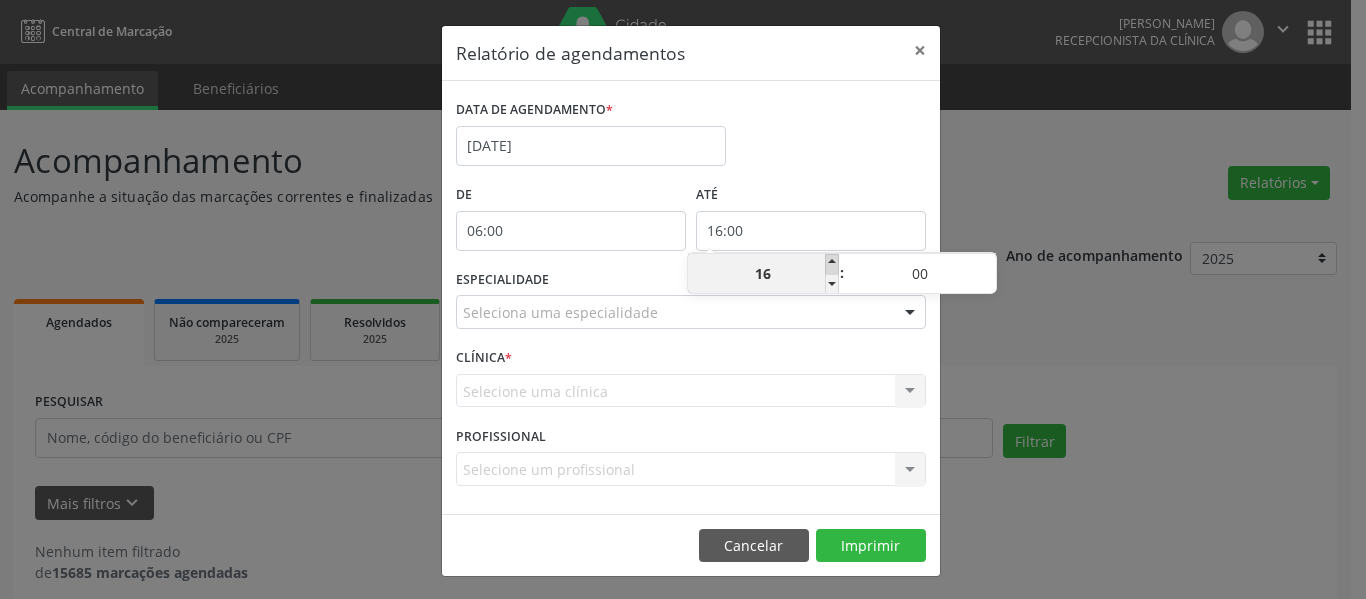 click at bounding box center [832, 264] 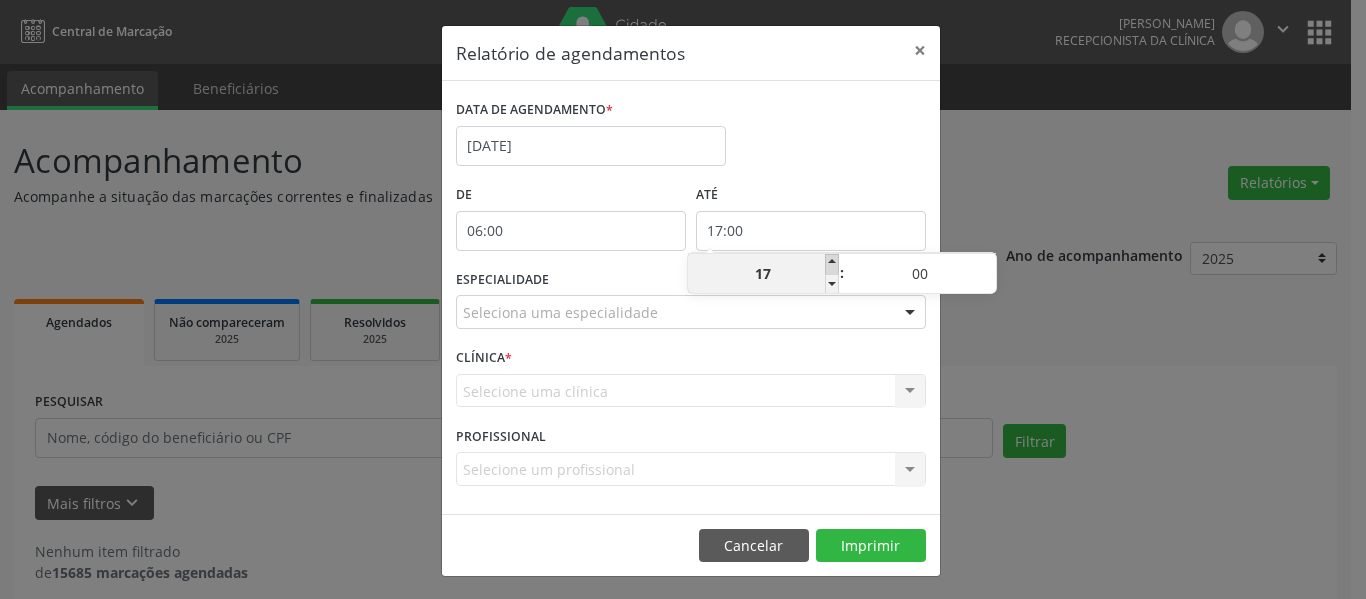 click at bounding box center (832, 264) 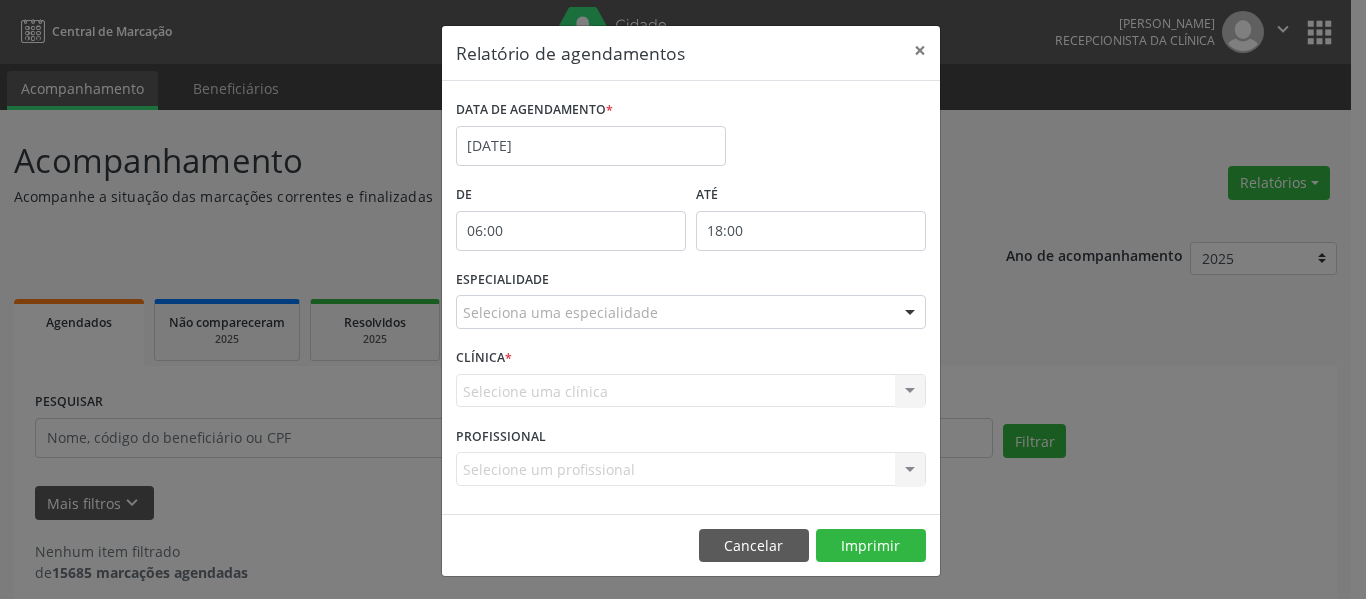 click on "DATA DE AGENDAMENTO
*
[DATE]" at bounding box center [691, 137] 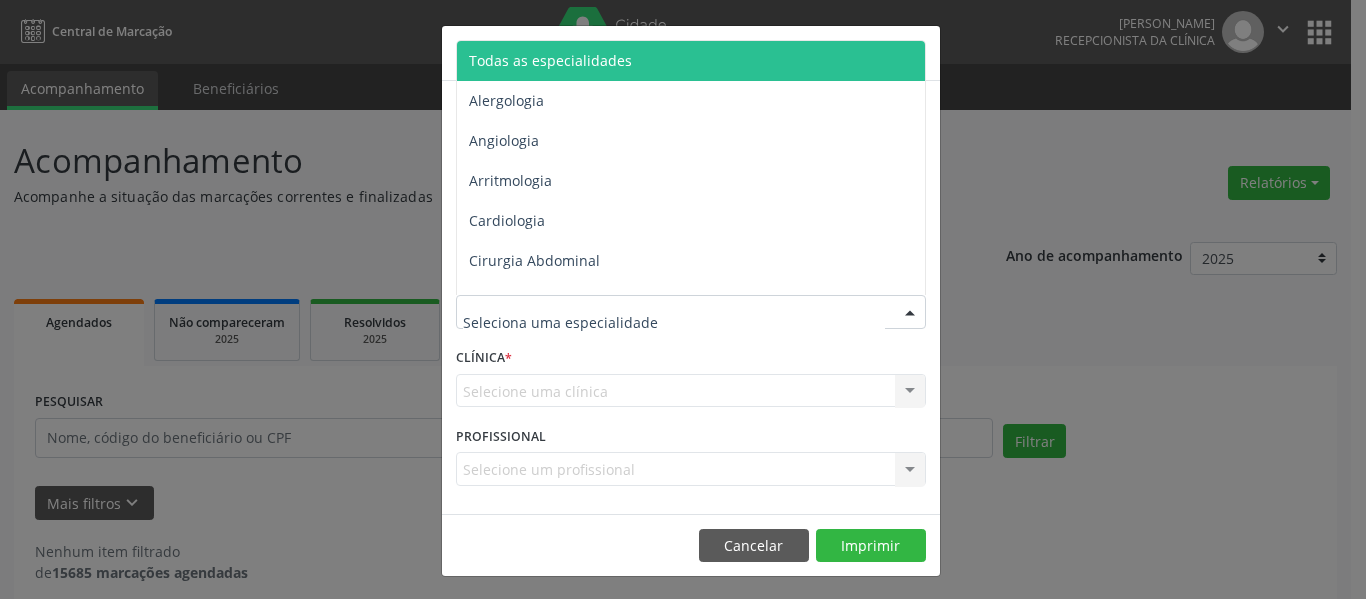 click on "Todas as especialidades" at bounding box center [550, 60] 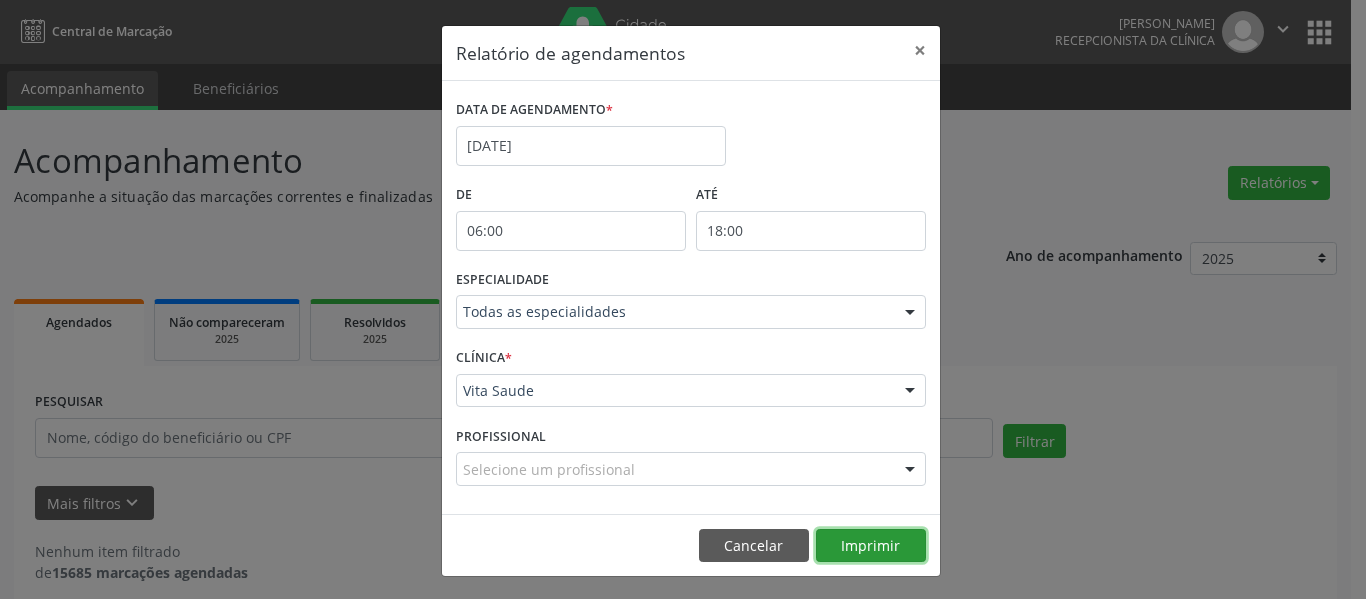 click on "Imprimir" at bounding box center (871, 546) 